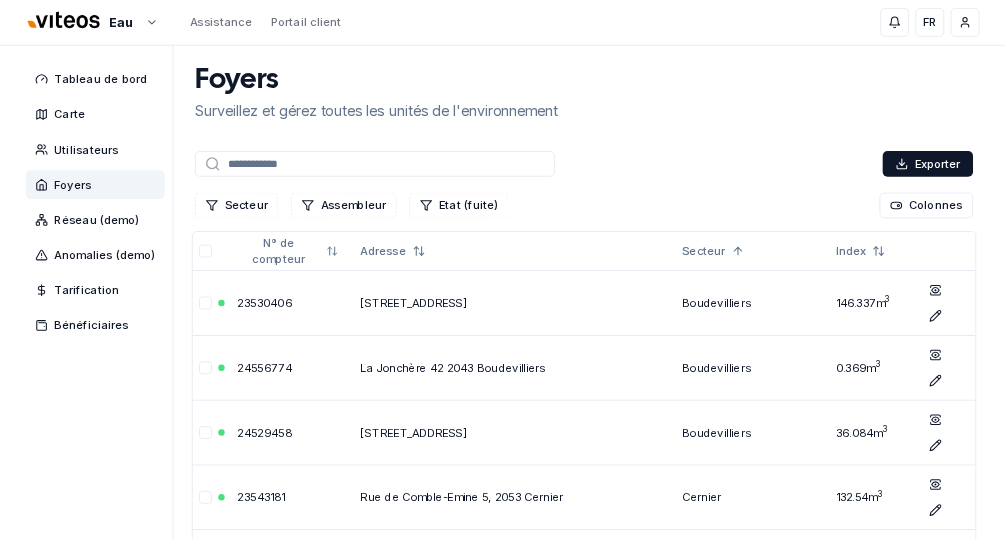scroll, scrollTop: 0, scrollLeft: 0, axis: both 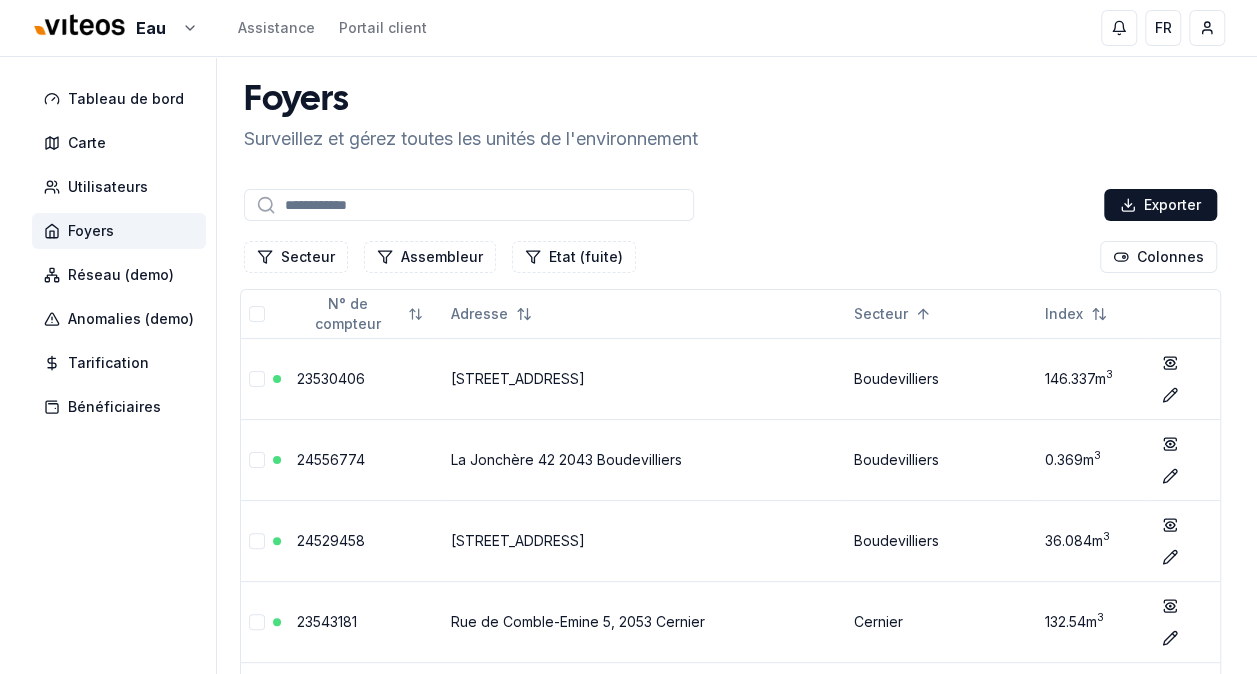 click at bounding box center [469, 205] 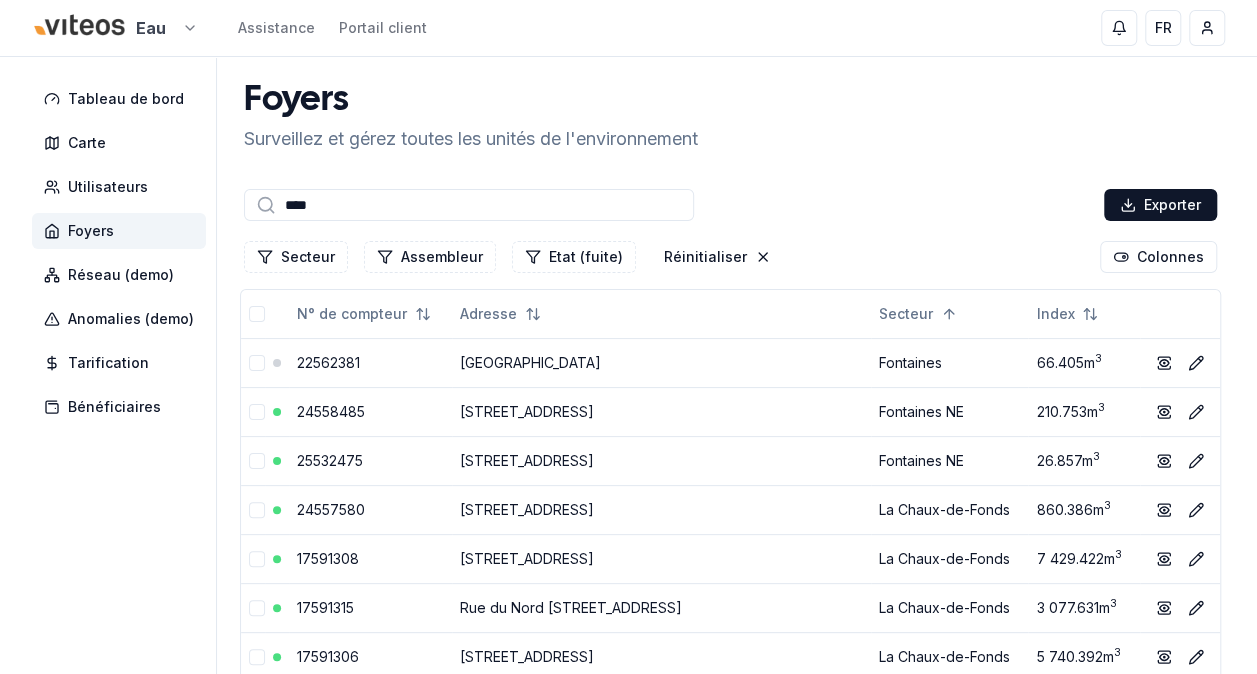 type on "****" 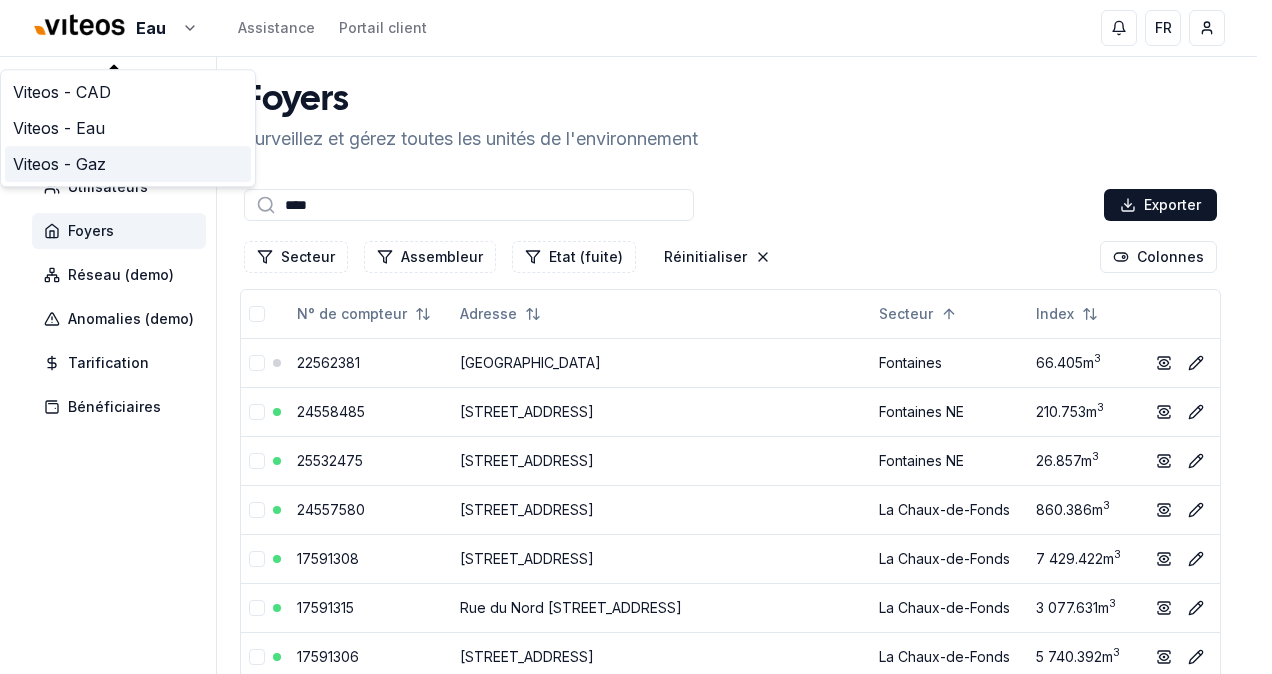 click on "Viteos - Gaz" at bounding box center (128, 164) 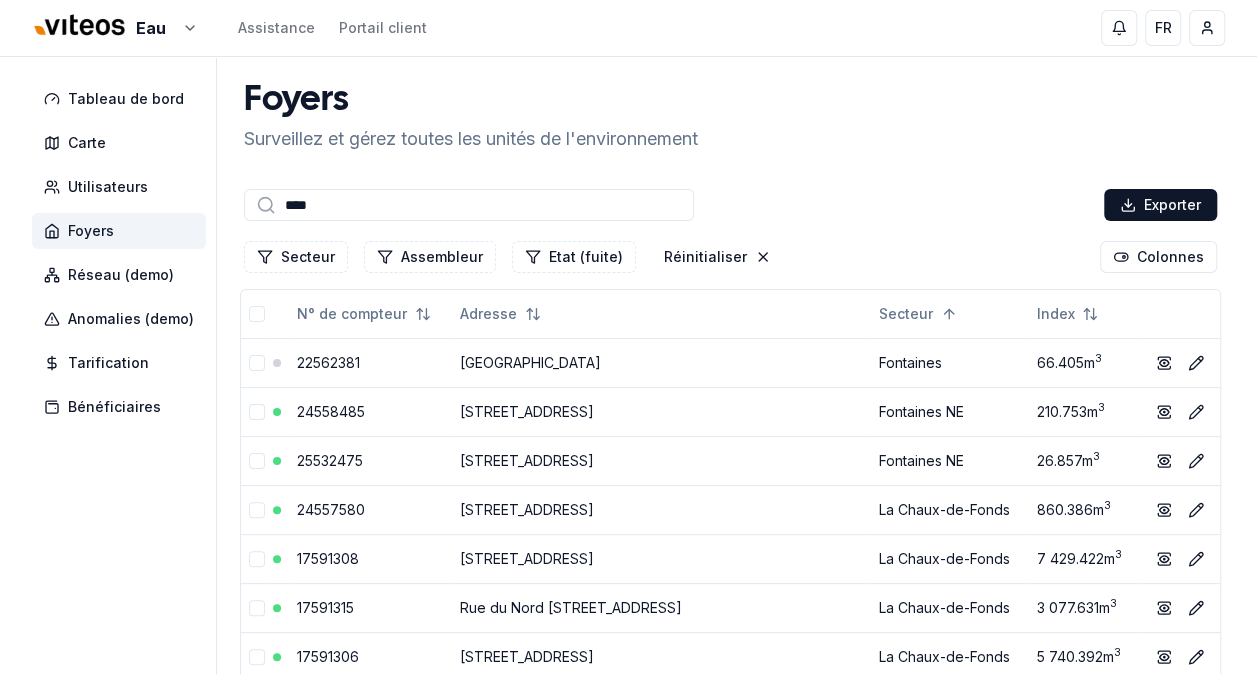 click on "Foyers" at bounding box center (91, 231) 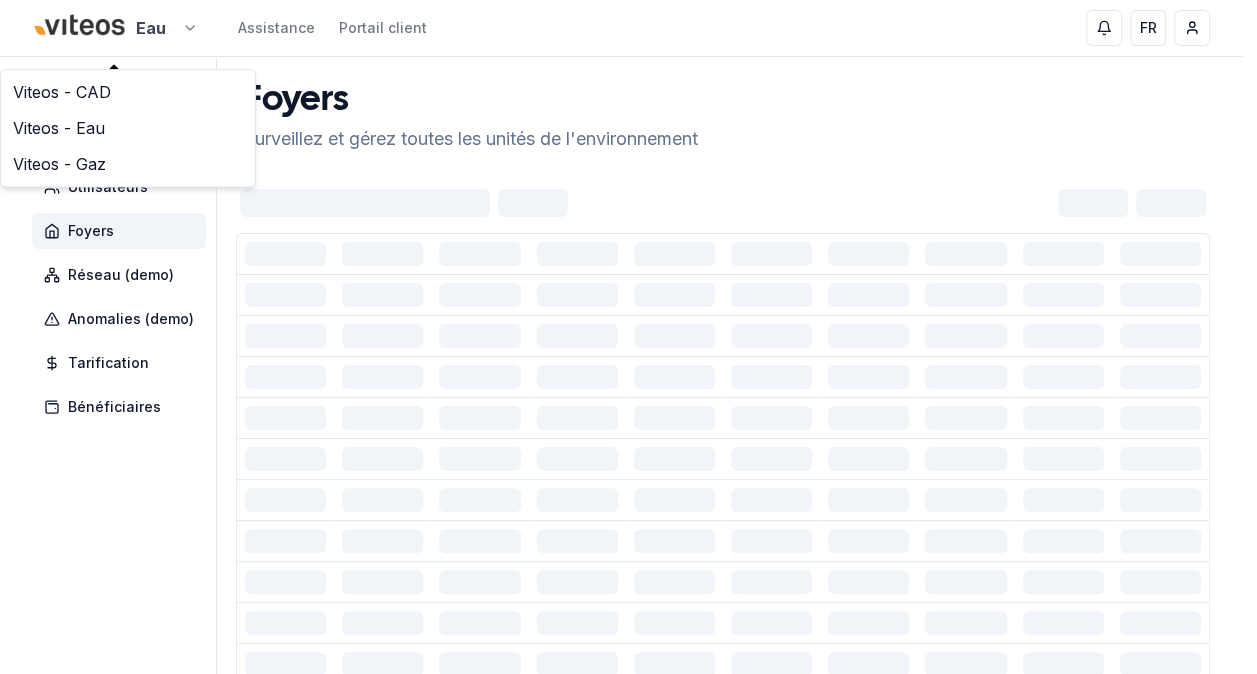 click on "Eau Assistance Portail client FR [PERSON_NAME] Tableau de bord Carte Utilisateurs Foyers Réseau (demo) Anomalies (demo) Tarification Bénéficiaires Foyers Surveillez et gérez toutes les unités de l'environnement Développé par   evoly   -  metering forever different . Linkedin Viteos - CAD Viteos - Eau Viteos - Gaz" at bounding box center [628, 429] 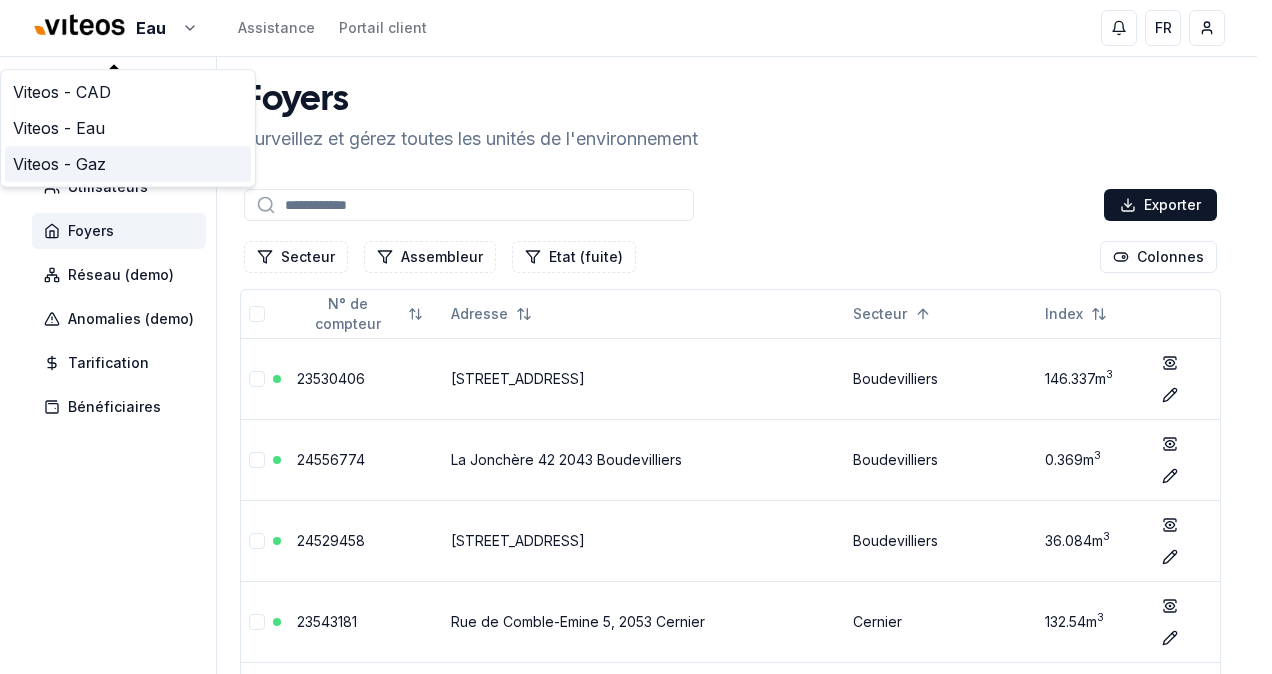 click on "Viteos - Gaz" at bounding box center [128, 164] 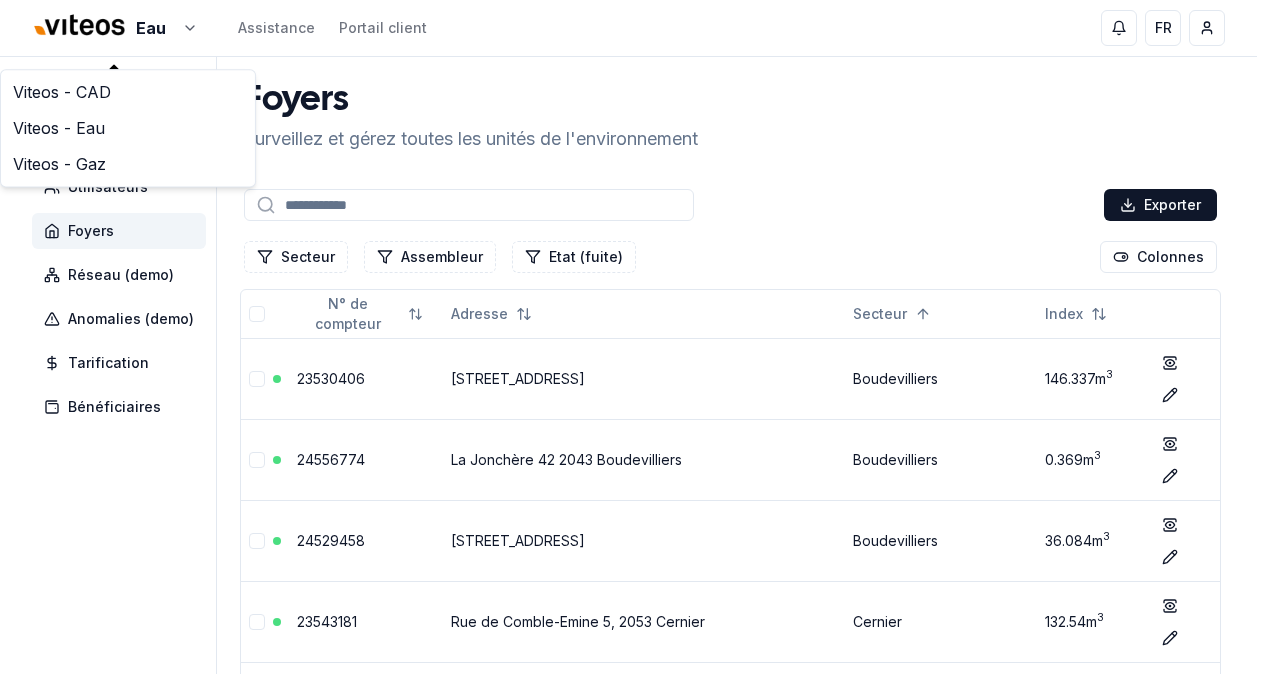 type on "****" 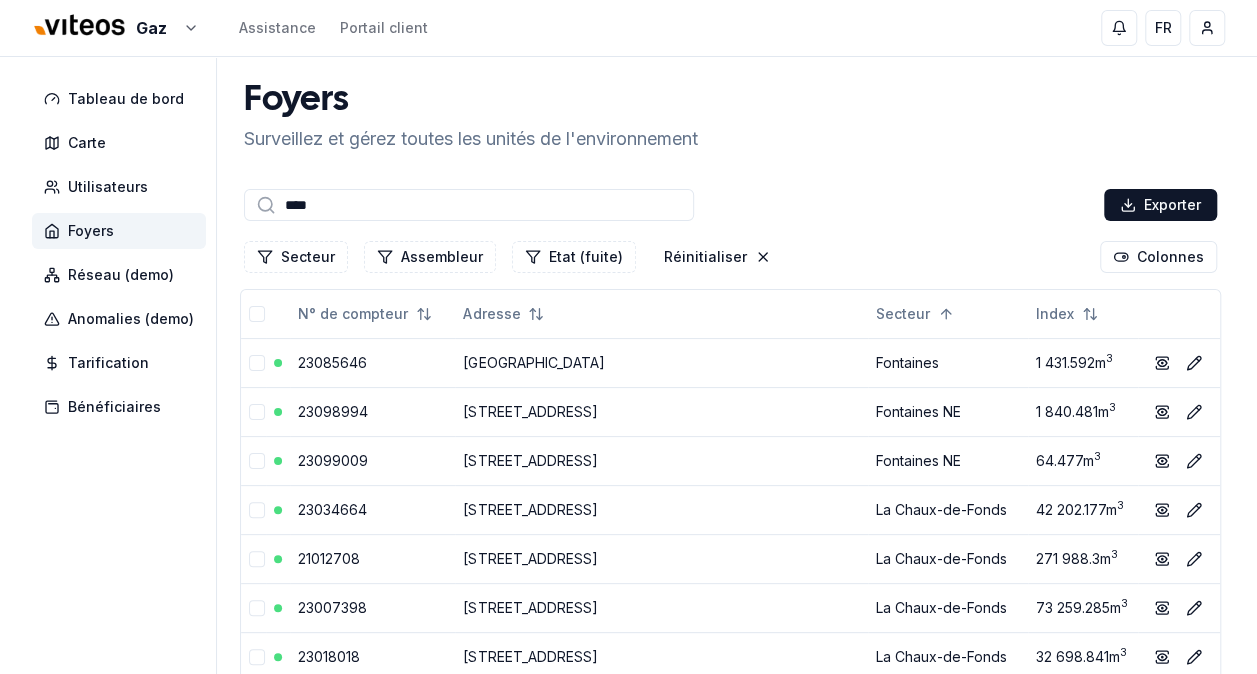click on "****" at bounding box center [469, 205] 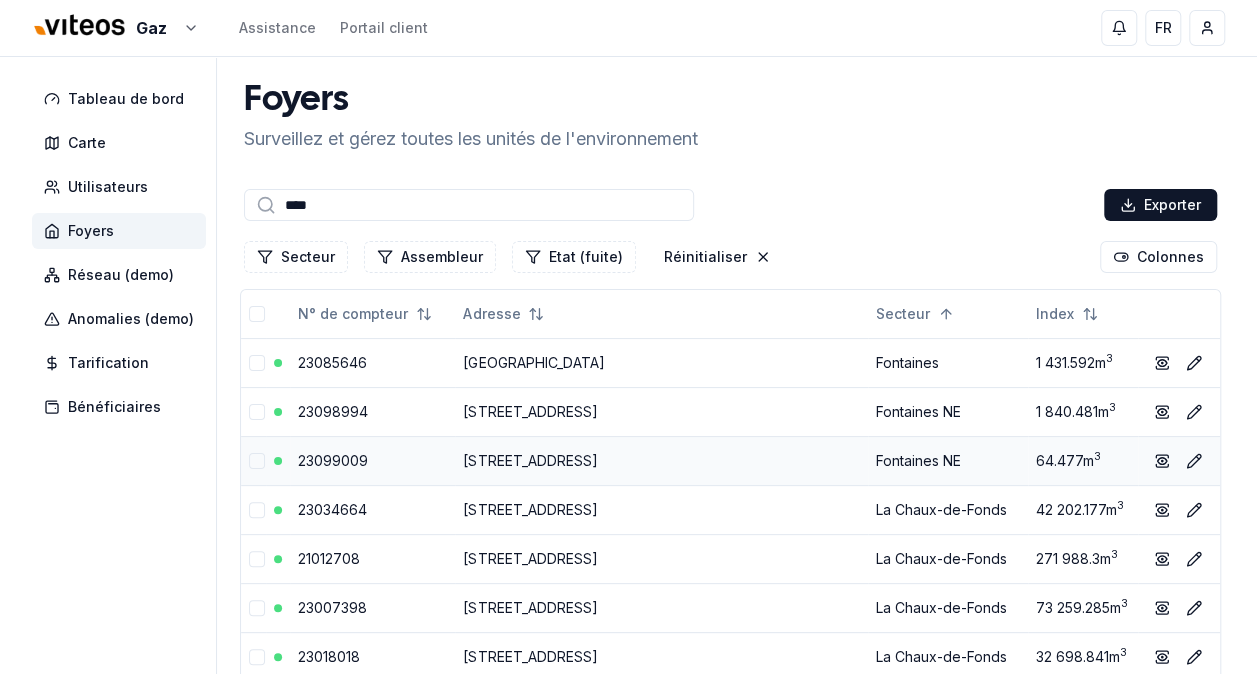 click on "[STREET_ADDRESS]" at bounding box center [530, 460] 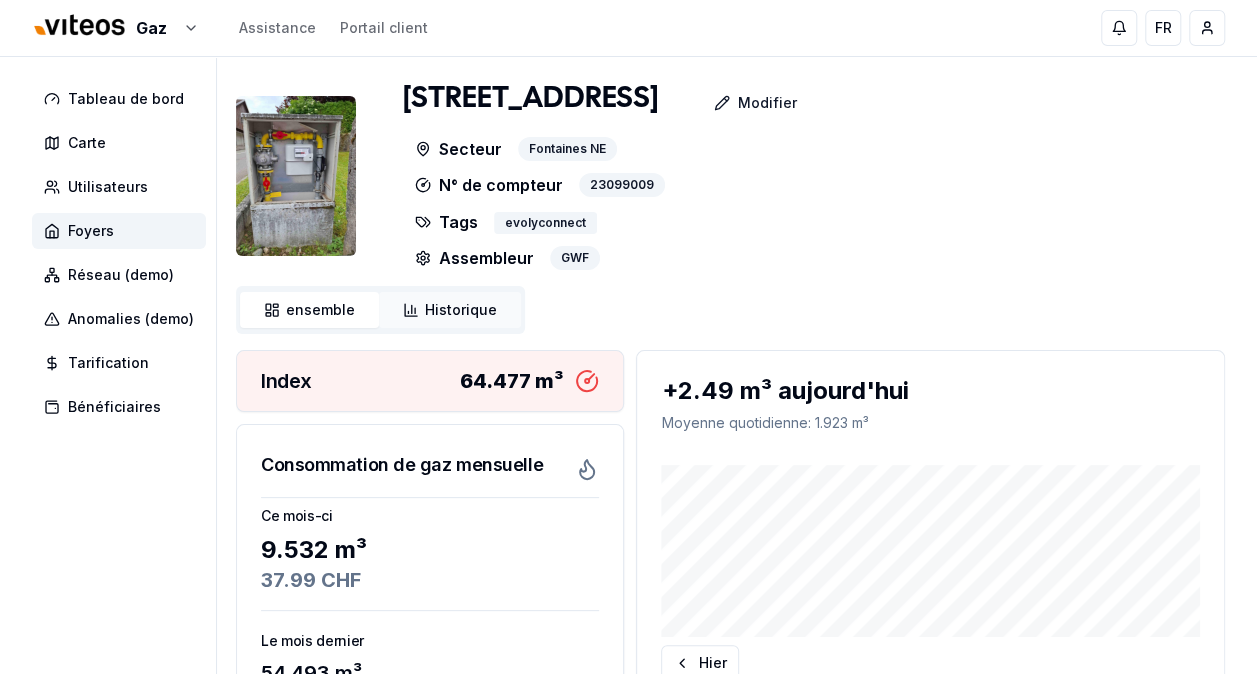 click on "Historique" at bounding box center (461, 310) 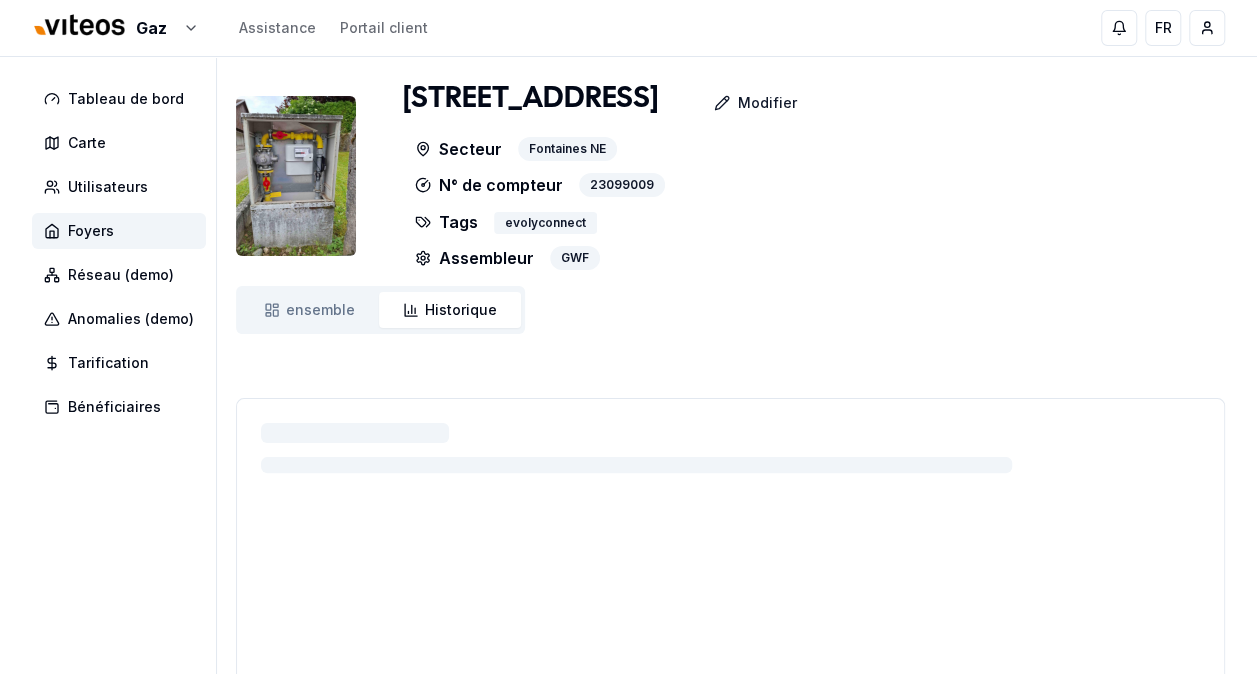 click at bounding box center [296, 176] 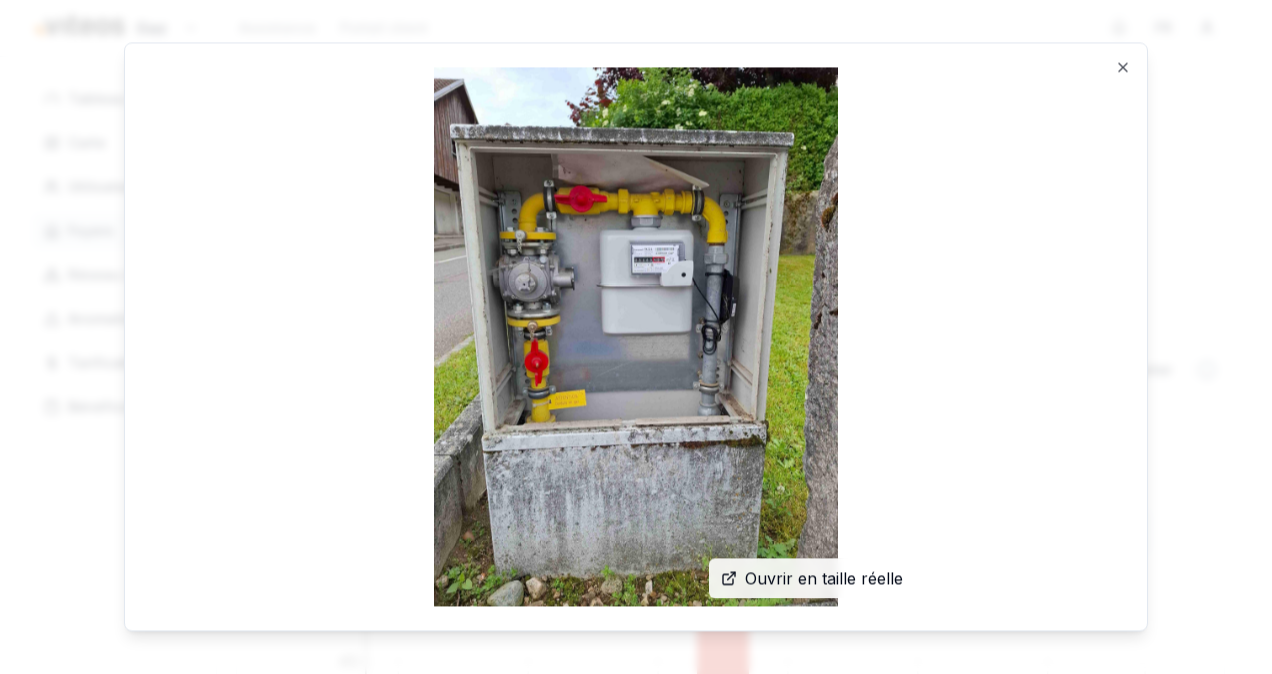 click on "Ouvrir en taille réelle" at bounding box center (824, 579) 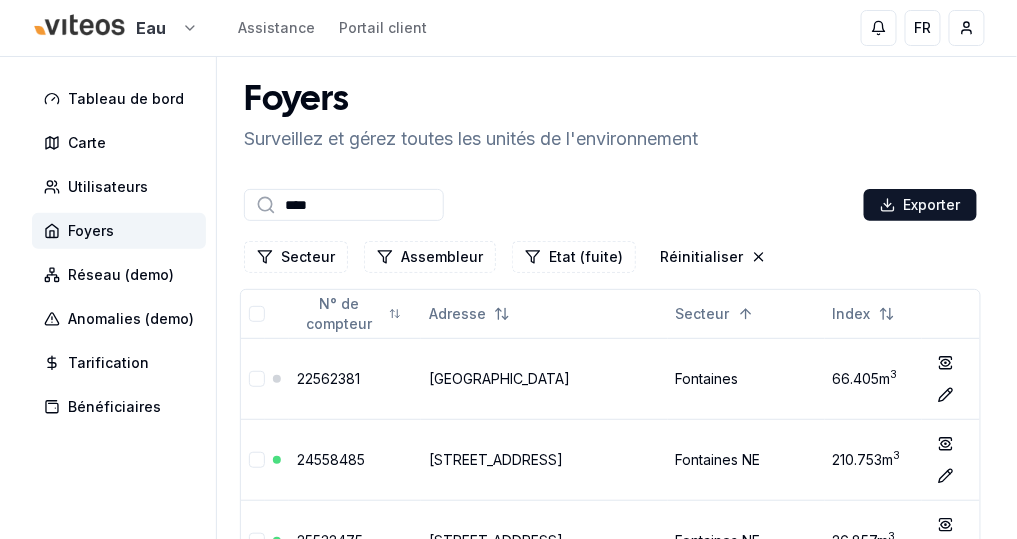 type on "****" 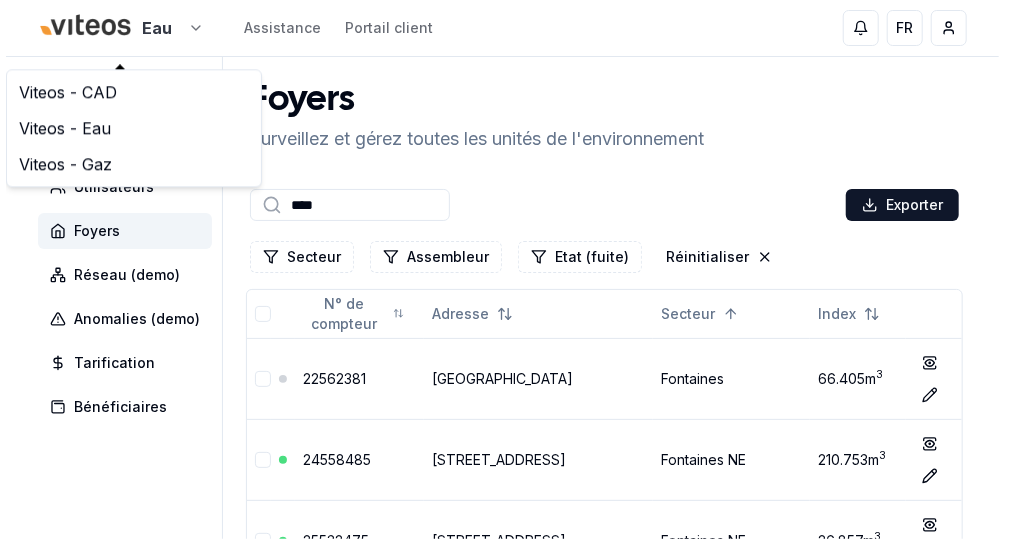 click on "Eau Assistance Portail client FR [PERSON_NAME] Tableau de bord Carte Utilisateurs Foyers Réseau (demo) Anomalies (demo) Tarification Bénéficiaires Foyers Surveillez et gérez toutes les unités de l'environnement **** Exporter Secteur Assembleur Etat (fuite) Réinitialiser Colonnes N° de compteur Adresse Secteur Index 22562381 [GEOGRAPHIC_DATA] 66.405  m 3 show Éditer [GEOGRAPHIC_DATA][STREET_ADDRESS]  m 3 show Éditer 25532475 [GEOGRAPHIC_DATA]  m 3 show Éditer [GEOGRAPHIC_DATA][STREET_ADDRESS] [GEOGRAPHIC_DATA] 860.386  m 3 show Éditer 17591308 [GEOGRAPHIC_DATA], [STREET_ADDRESS] [GEOGRAPHIC_DATA] 7 429.422  m 3 show Éditer [GEOGRAPHIC_DATA] [GEOGRAPHIC_DATA] 3 077.631  m 3 show Éditer [GEOGRAPHIC_DATA] [GEOGRAPHIC_DATA] 5 740.392  m 3 show Éditer 20762107 [GEOGRAPHIC_DATA], 2300 [GEOGRAPHIC_DATA] [GEOGRAPHIC_DATA] 3 500.002  m 3 show Éditer" at bounding box center [502, 2078] 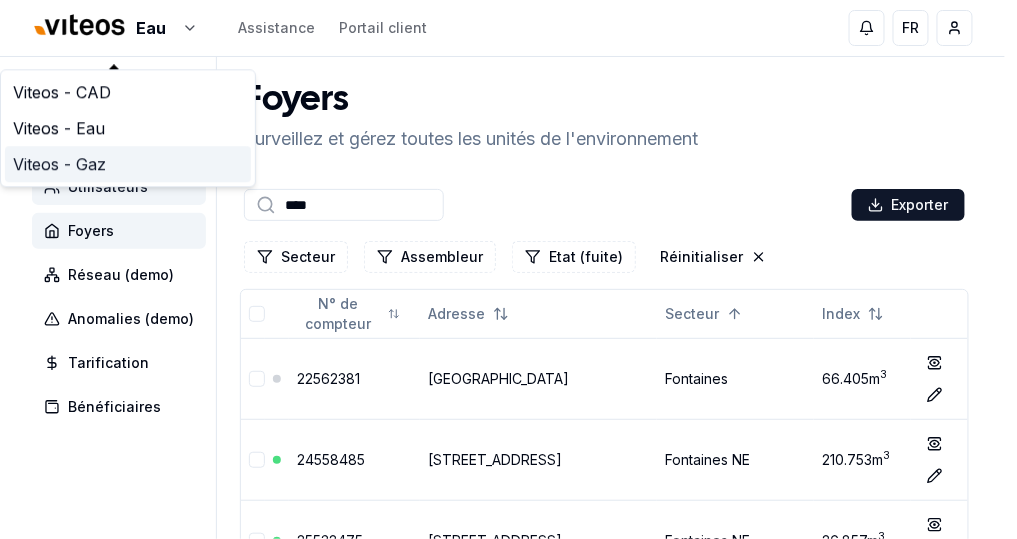 click on "Viteos - Gaz" at bounding box center [128, 164] 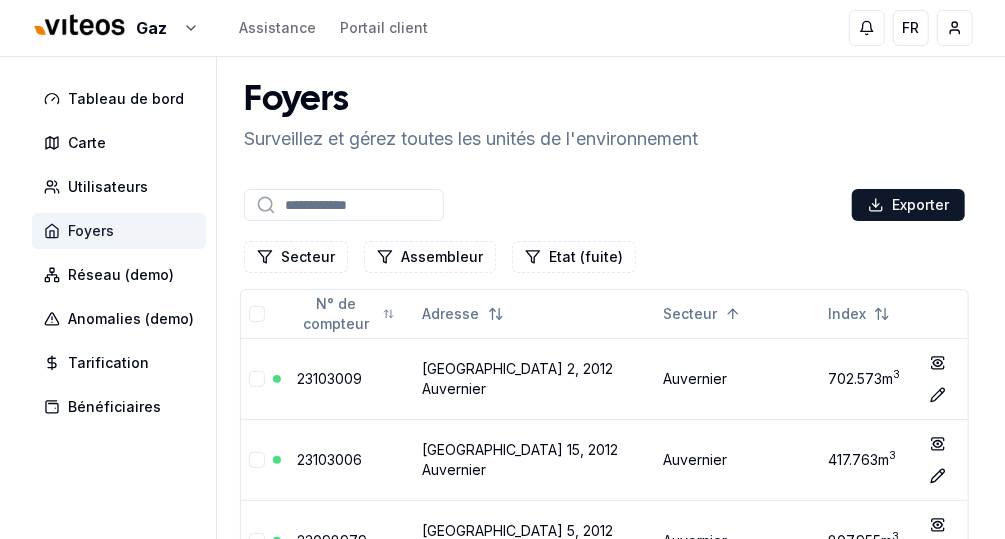 click on "Foyers" at bounding box center (119, 231) 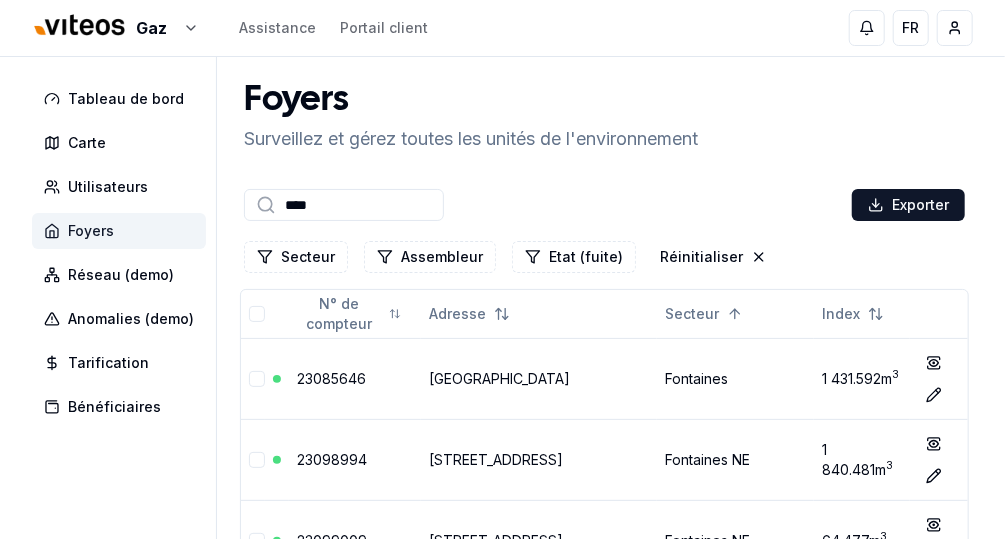 type on "****" 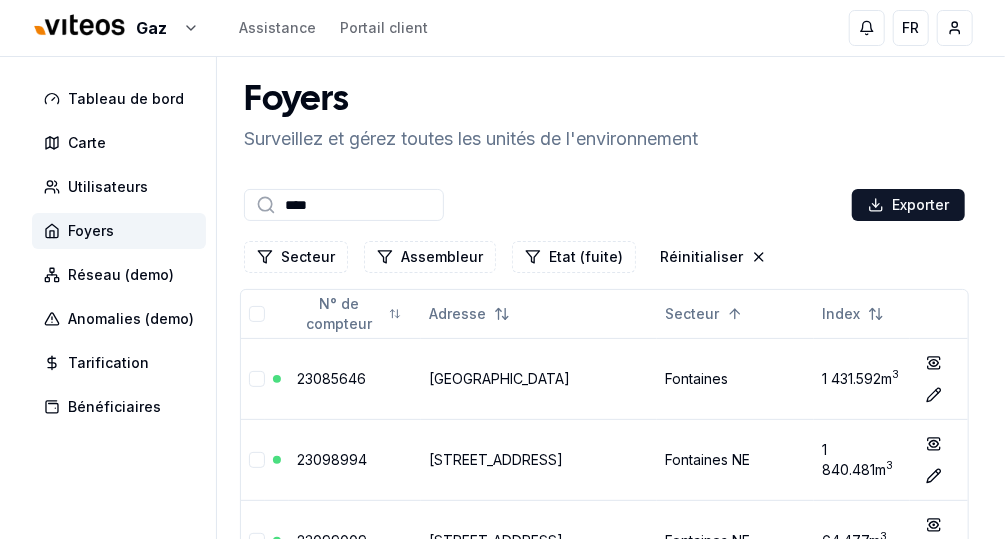 click on "****" at bounding box center [344, 205] 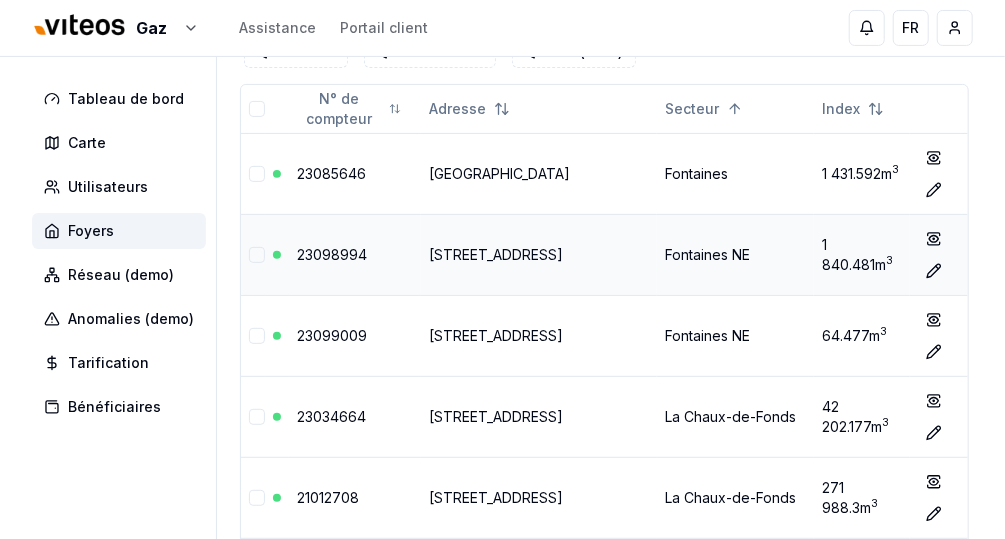 scroll, scrollTop: 240, scrollLeft: 0, axis: vertical 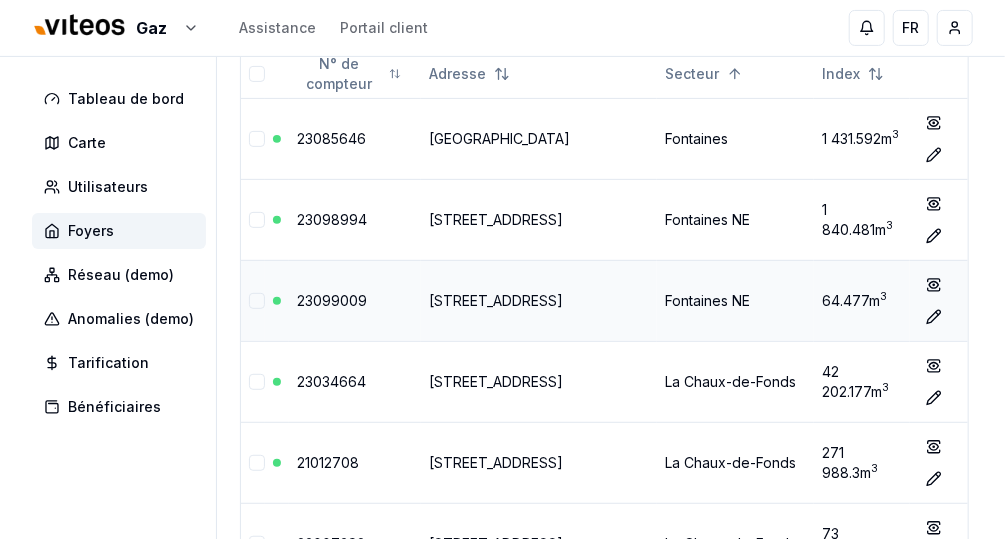 click on "[STREET_ADDRESS]" at bounding box center [496, 300] 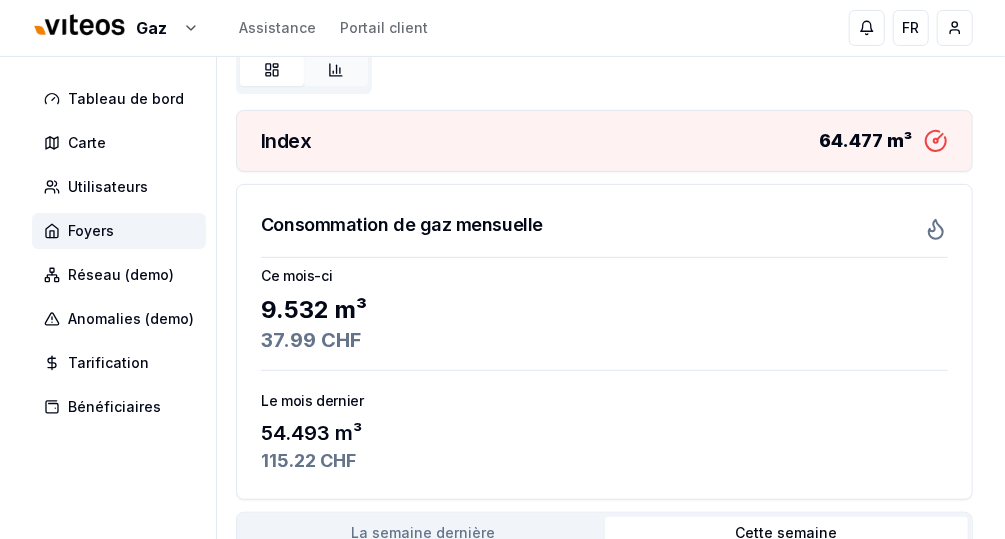 click 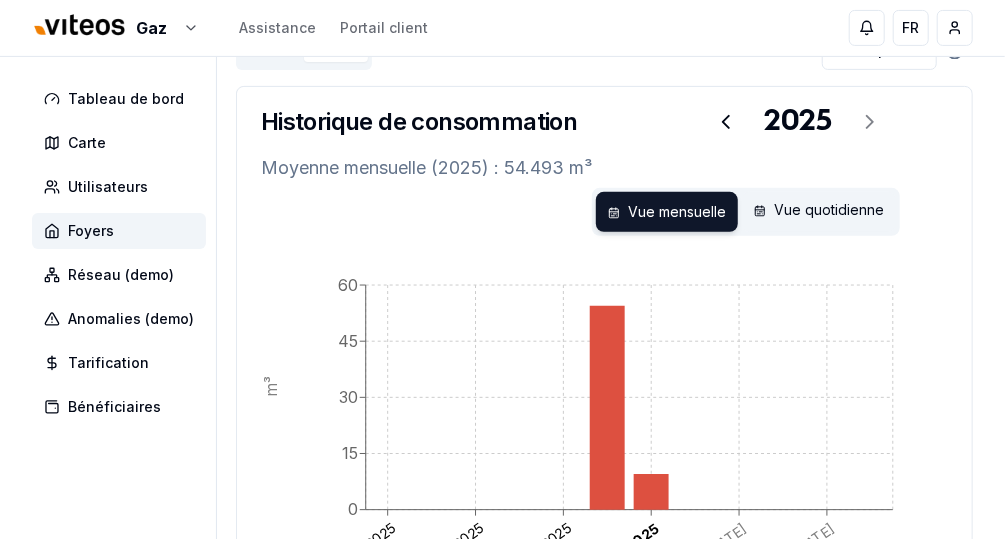 scroll, scrollTop: 160, scrollLeft: 0, axis: vertical 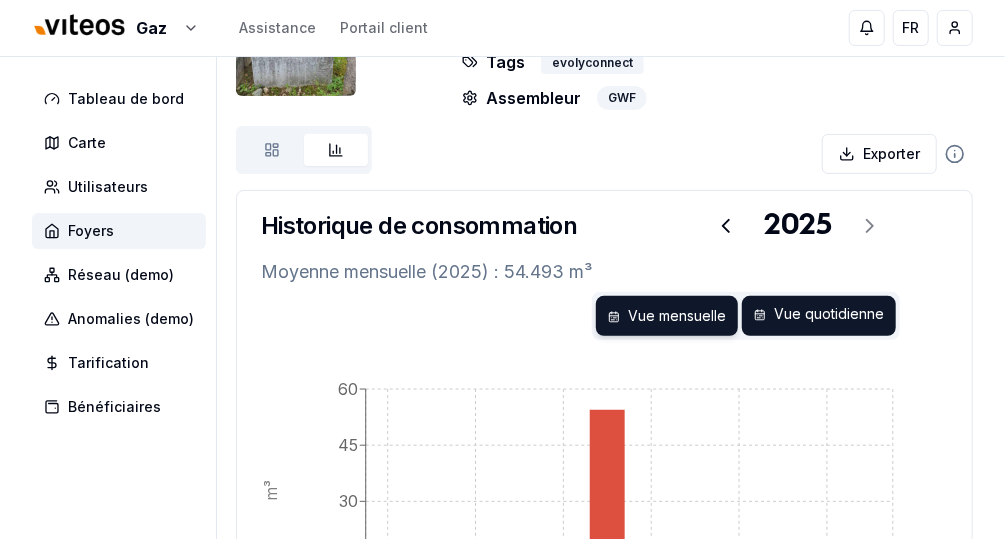 click on "Vue quotidienne" at bounding box center [819, 316] 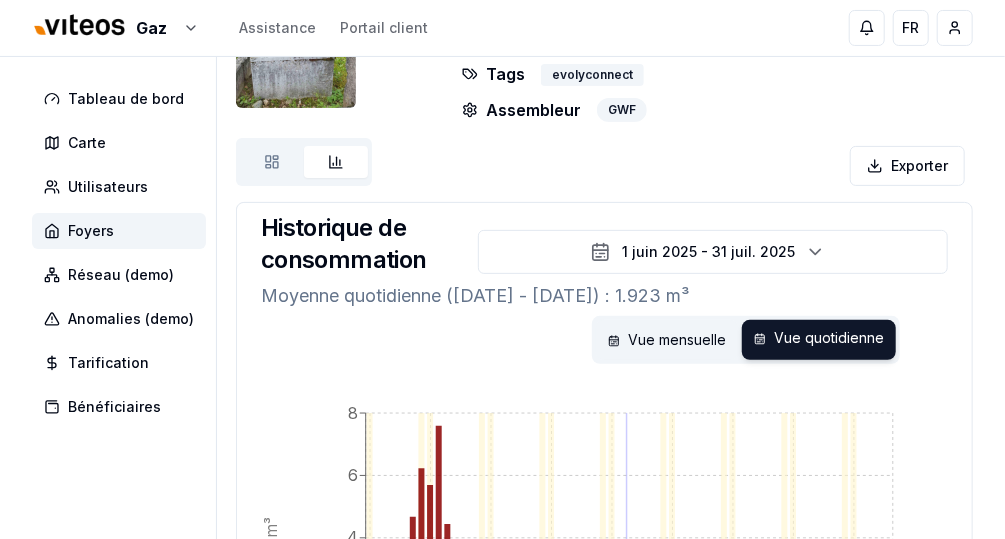 scroll, scrollTop: 0, scrollLeft: 0, axis: both 